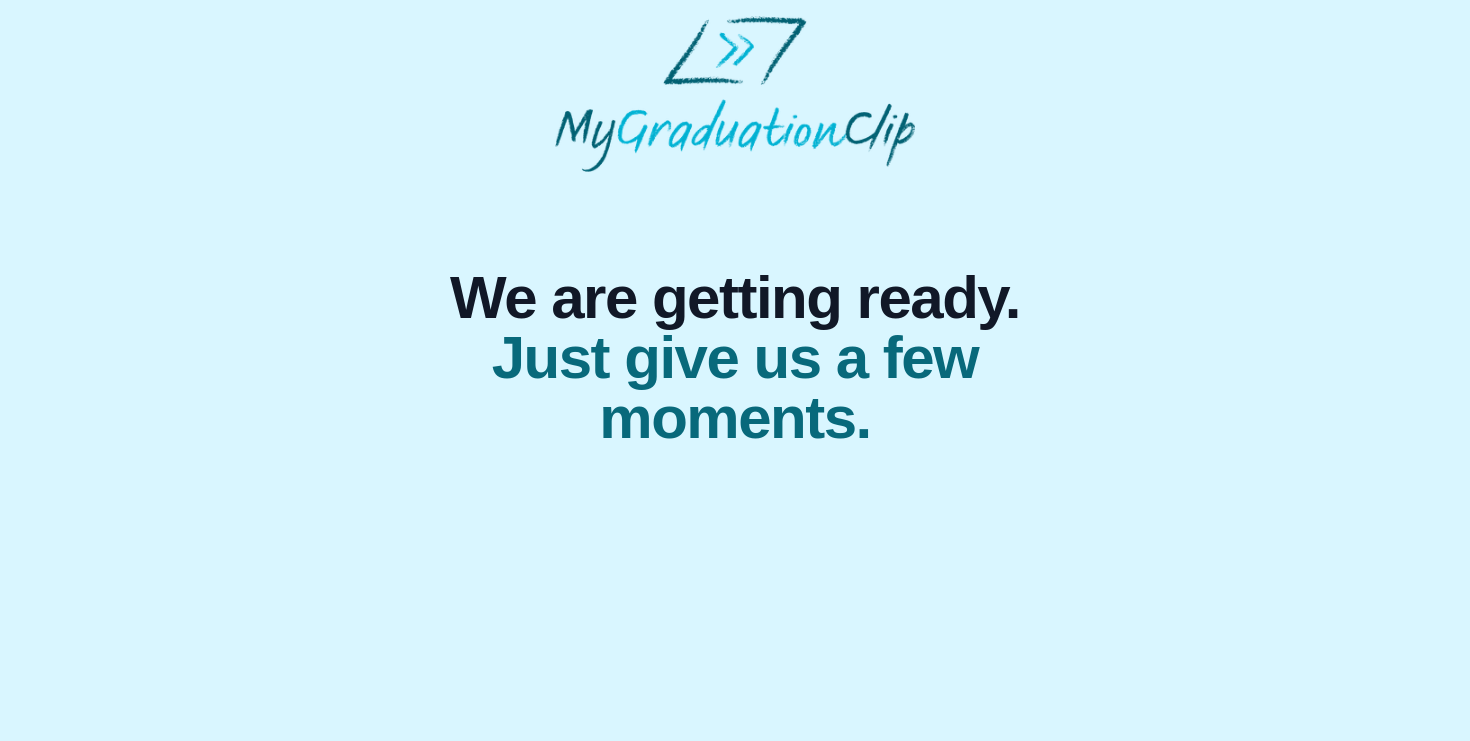 scroll, scrollTop: 0, scrollLeft: 0, axis: both 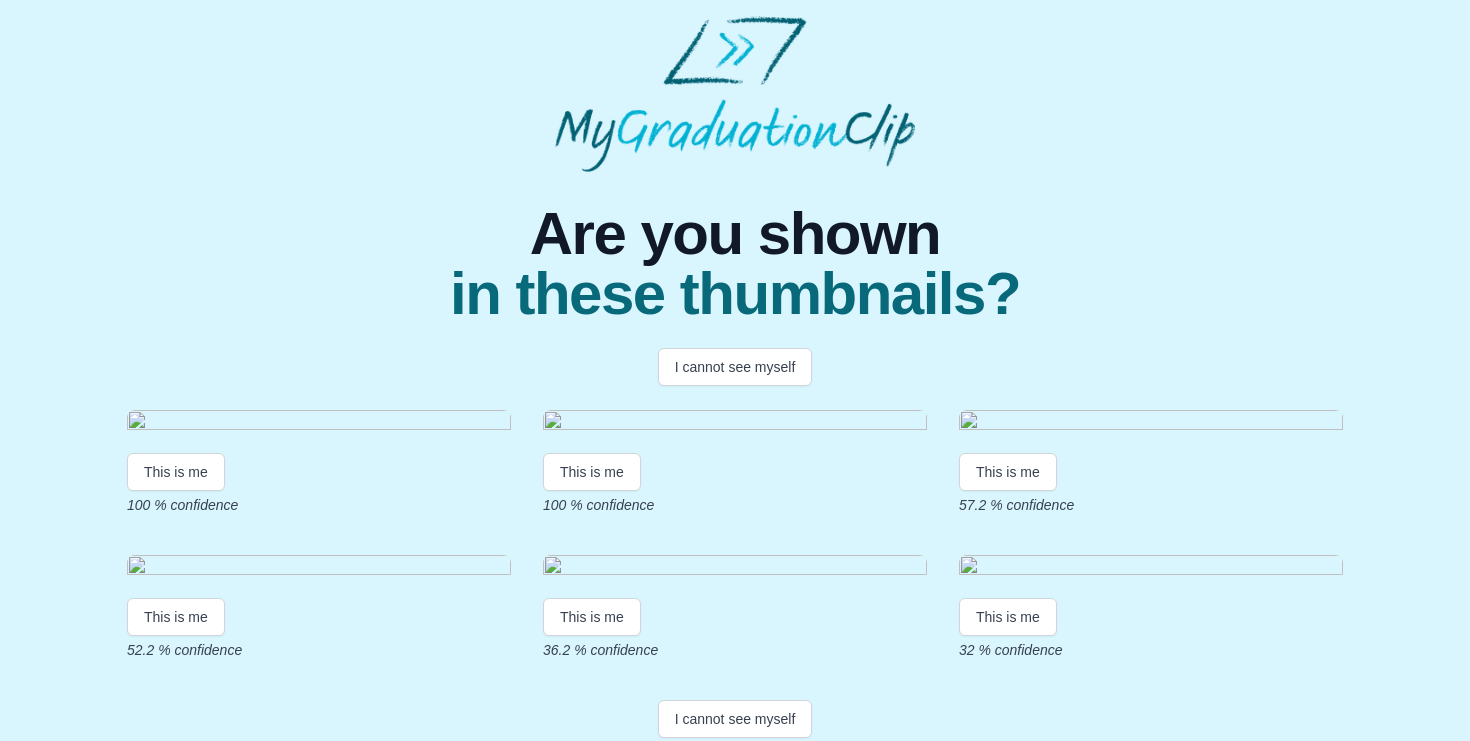 click on "This is me  100 % confidence" at bounding box center [735, 462] 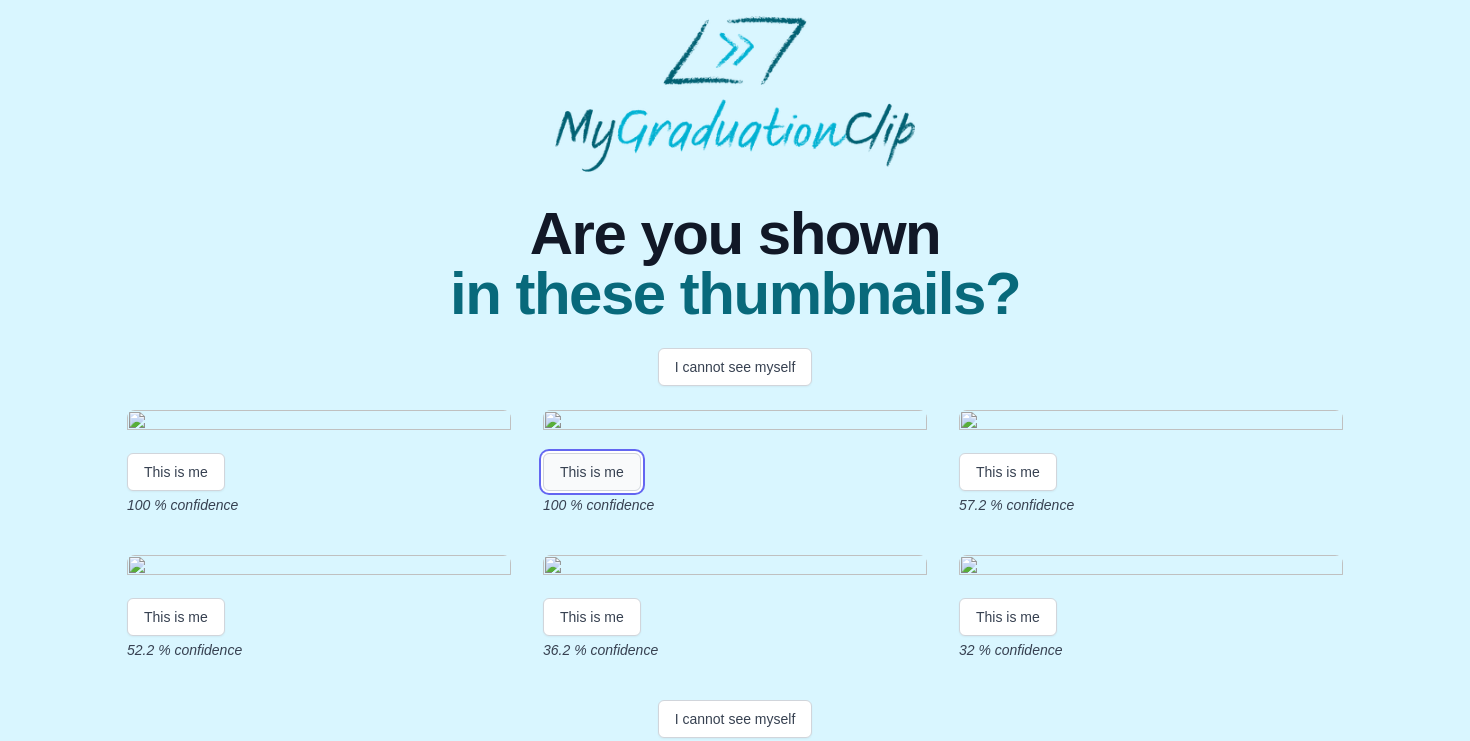 click on "This is me" at bounding box center [592, 472] 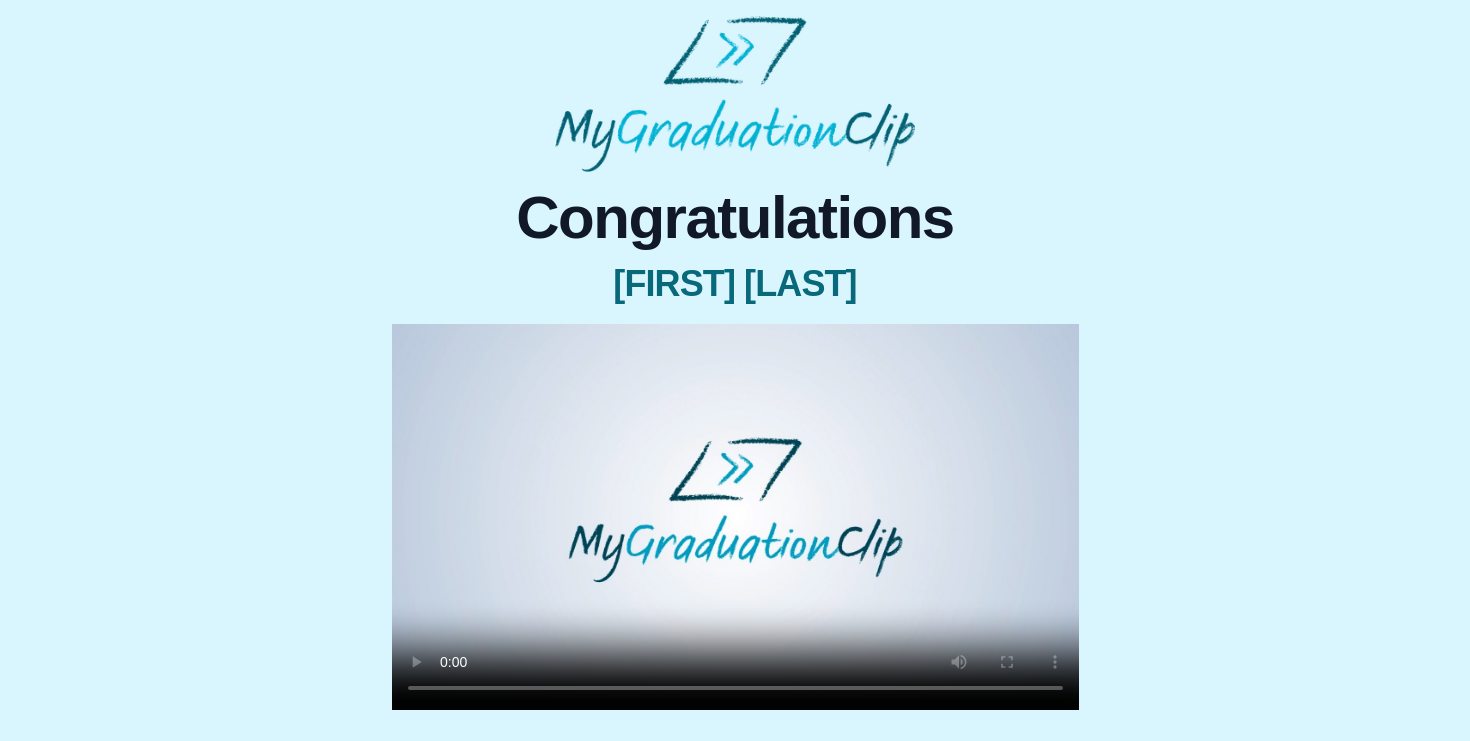 scroll, scrollTop: 192, scrollLeft: 0, axis: vertical 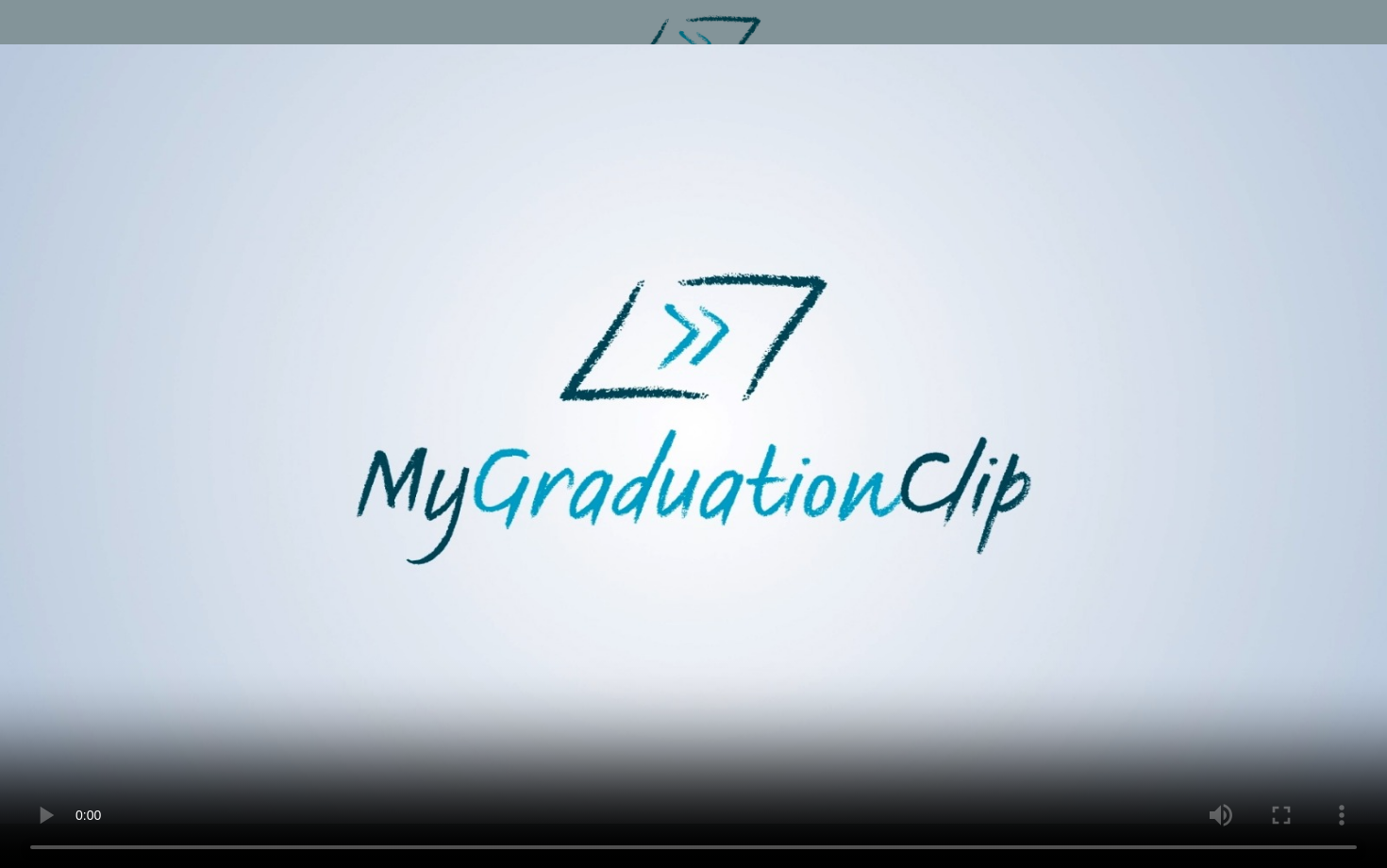 type 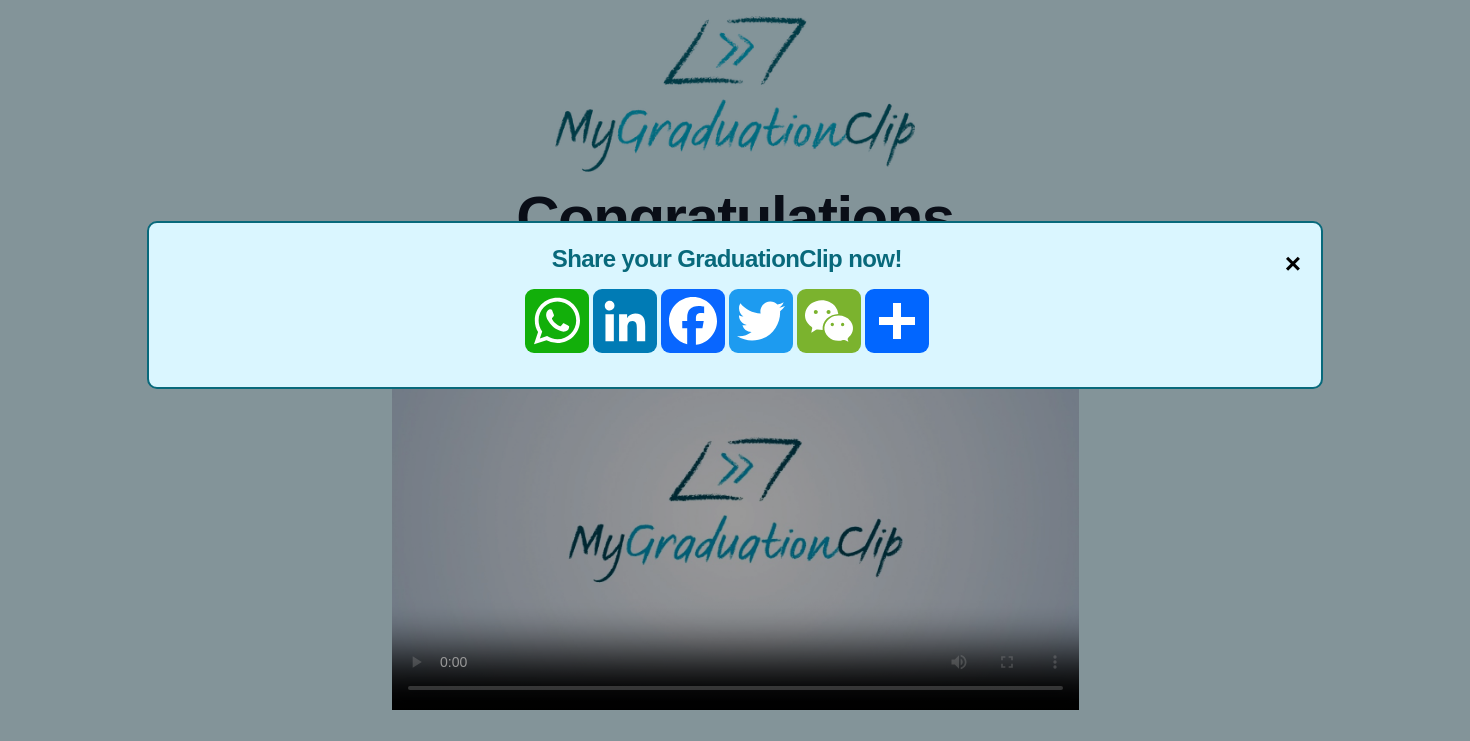click on "×" at bounding box center [1293, 264] 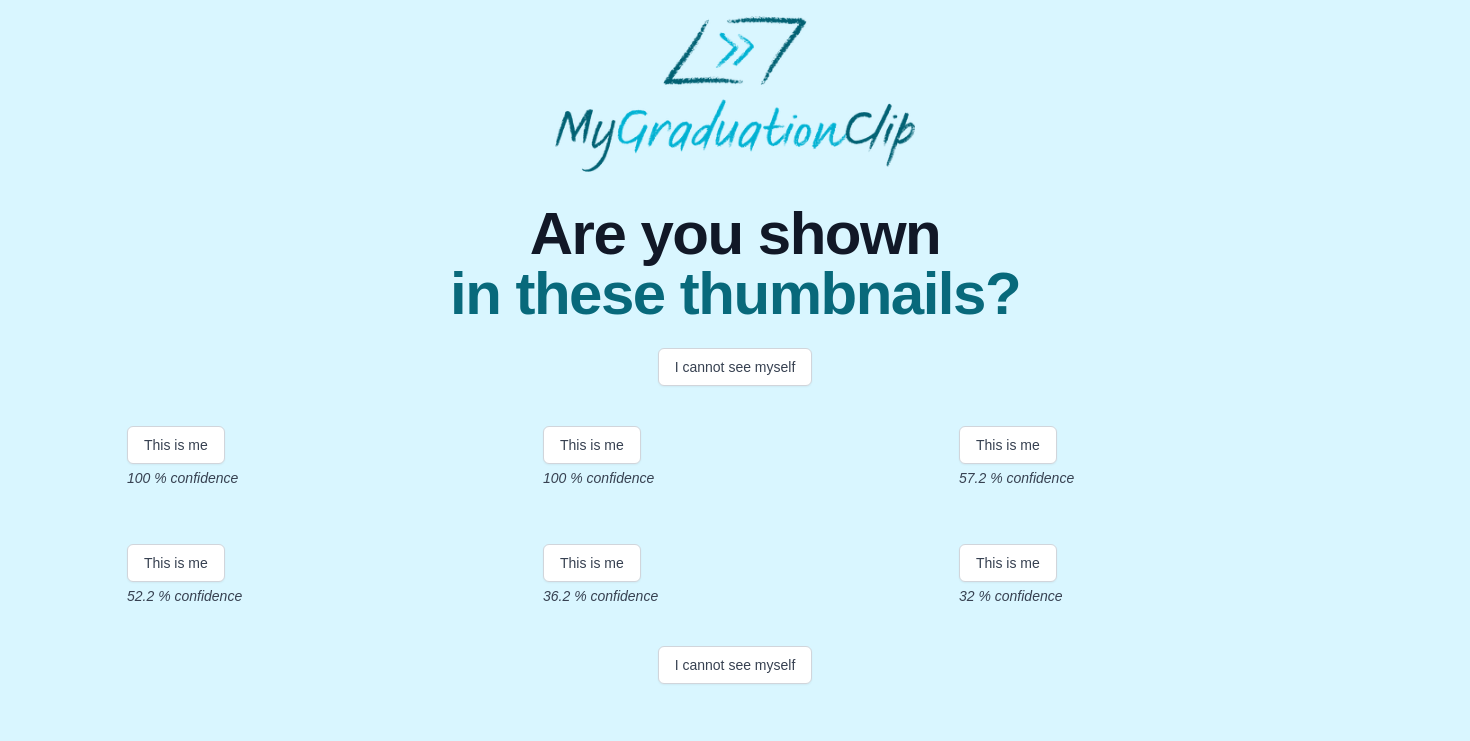 scroll, scrollTop: 223, scrollLeft: 0, axis: vertical 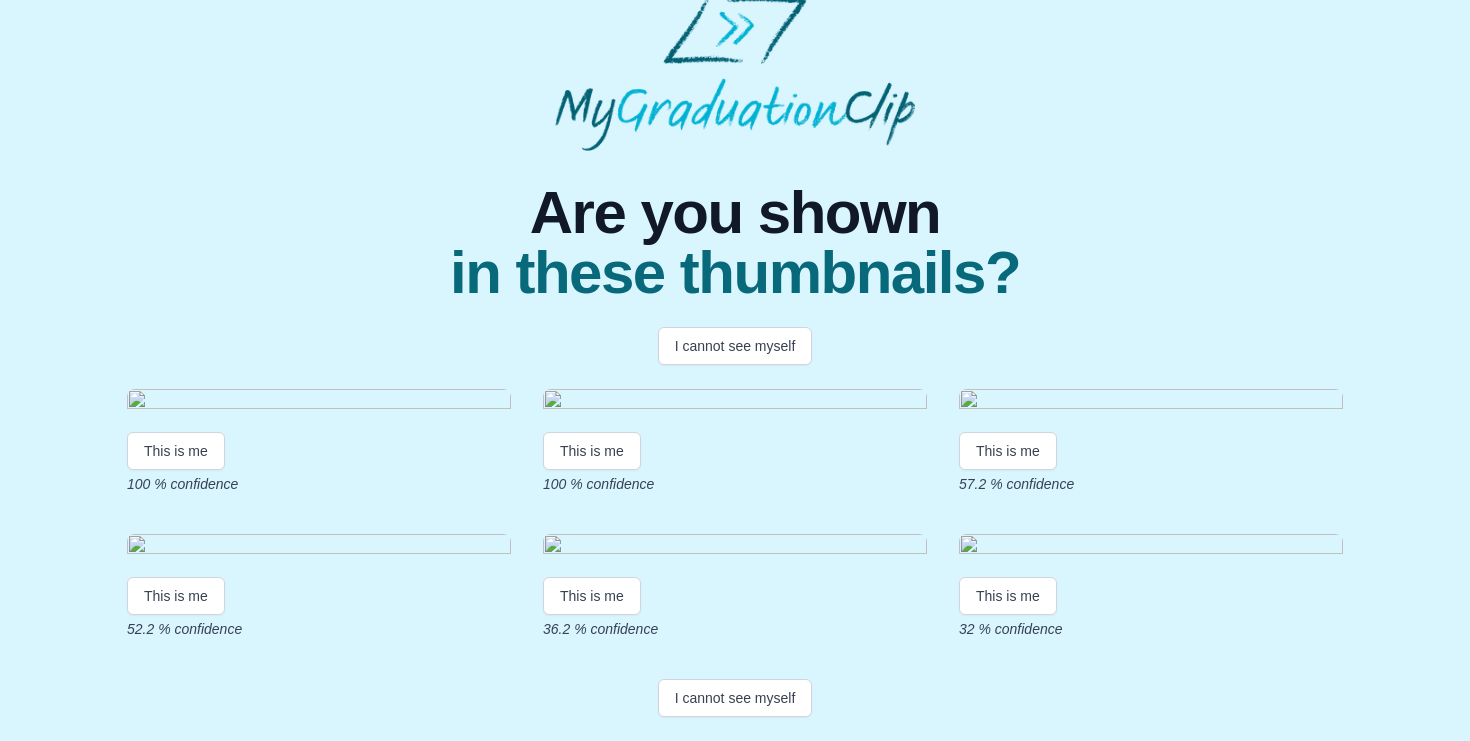 click at bounding box center (319, 402) 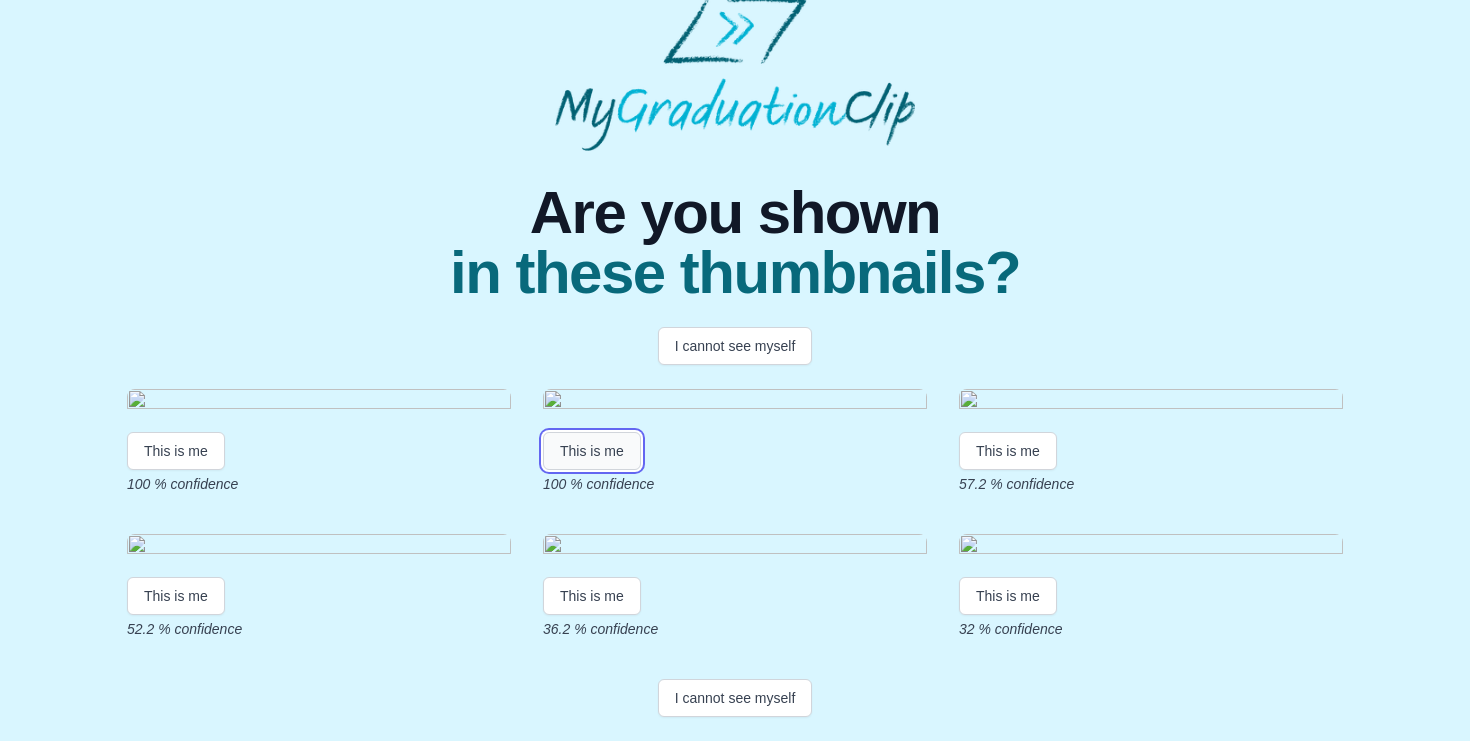 click on "This is me" at bounding box center [592, 451] 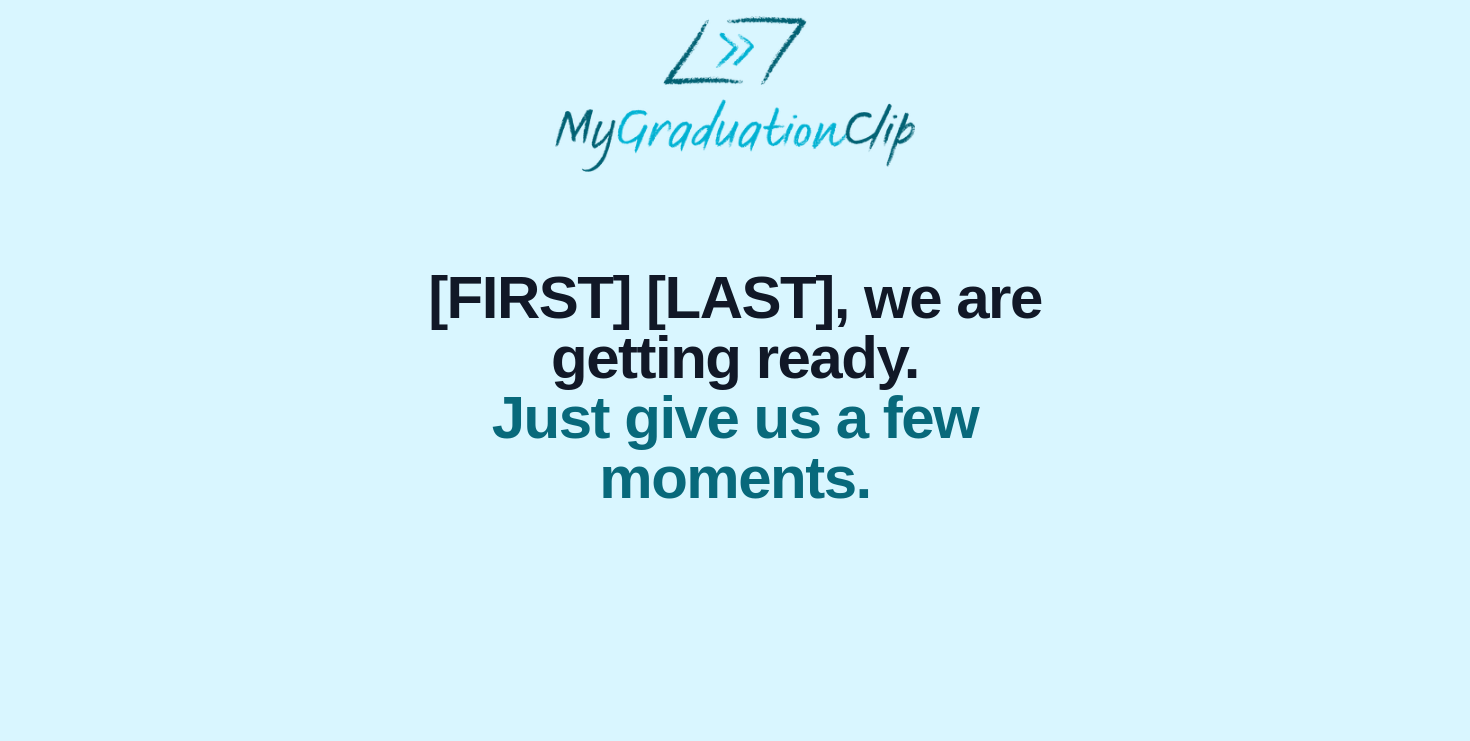 scroll, scrollTop: 0, scrollLeft: 0, axis: both 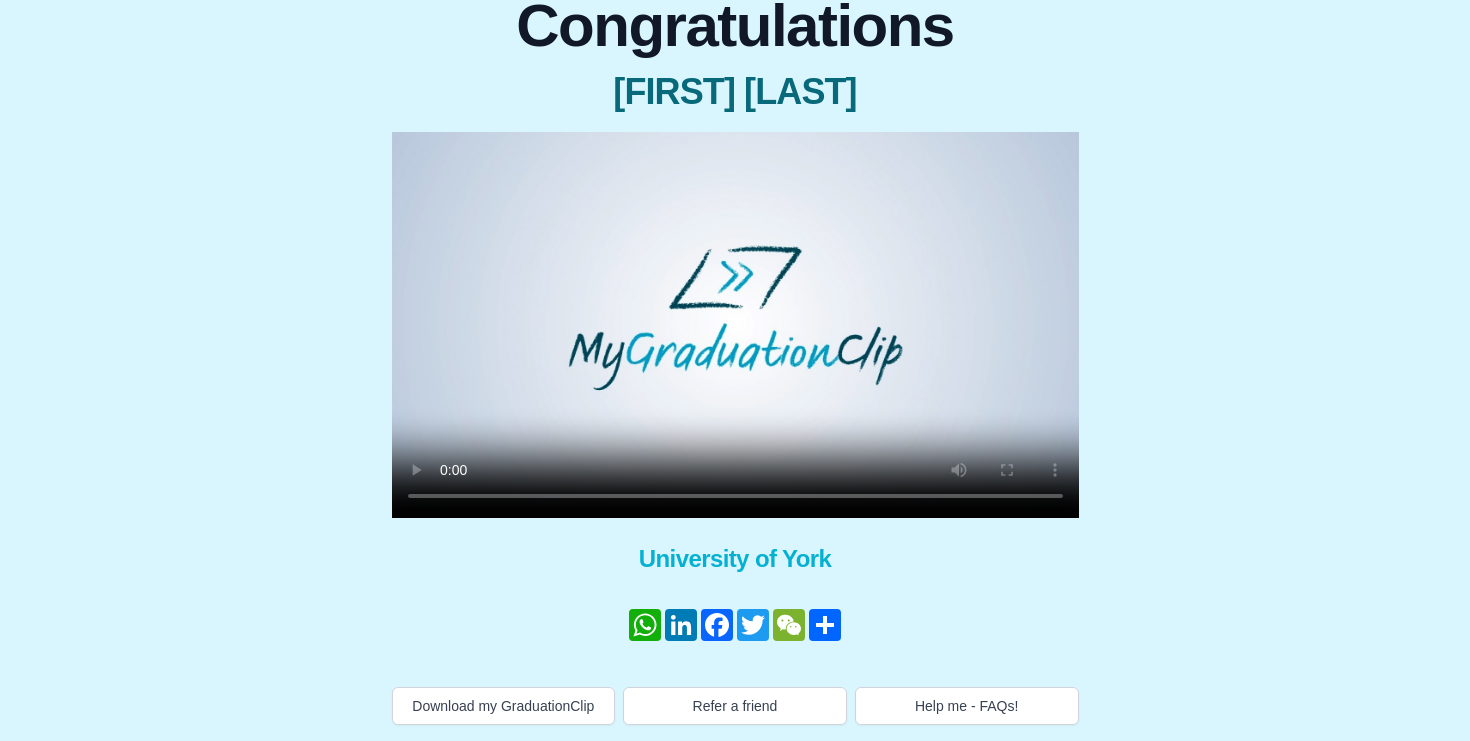 type 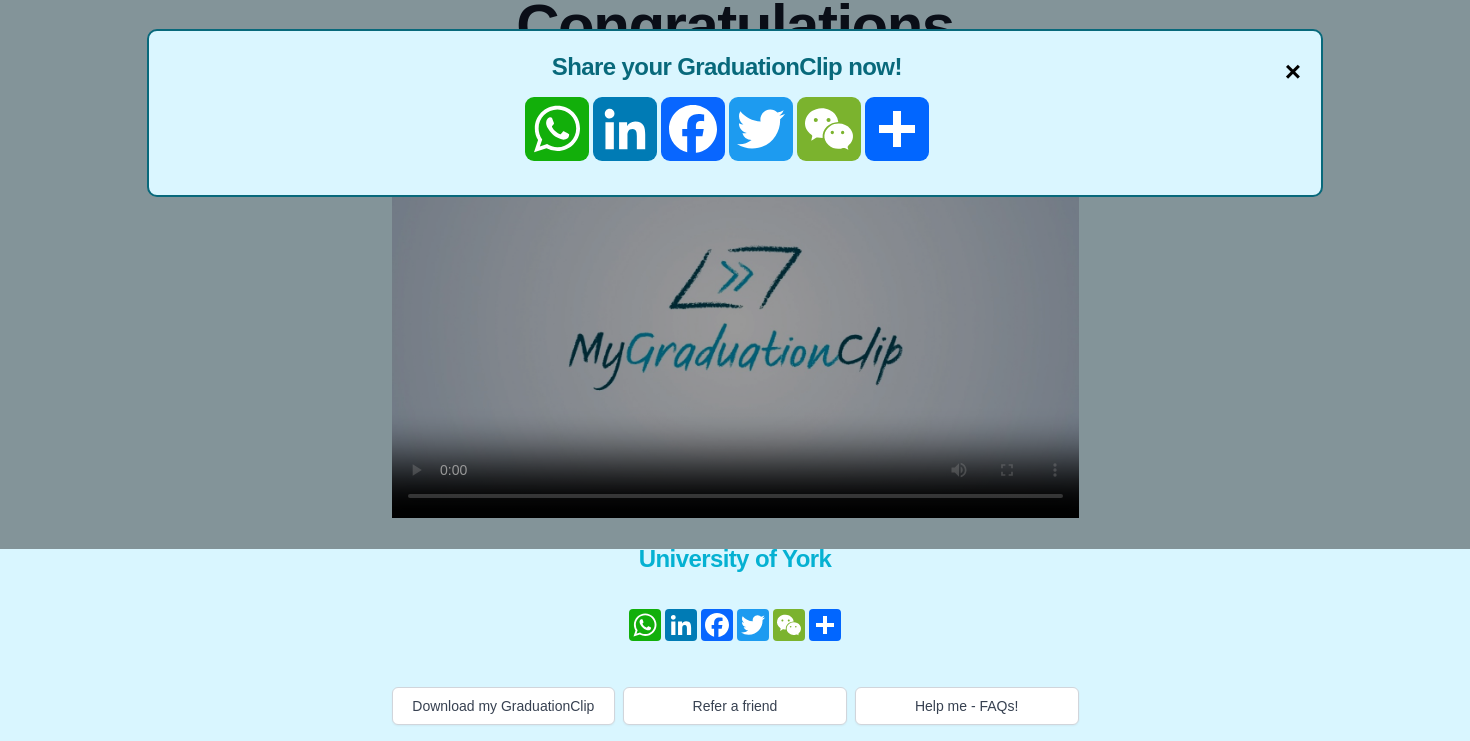 click on "×" at bounding box center (1293, 72) 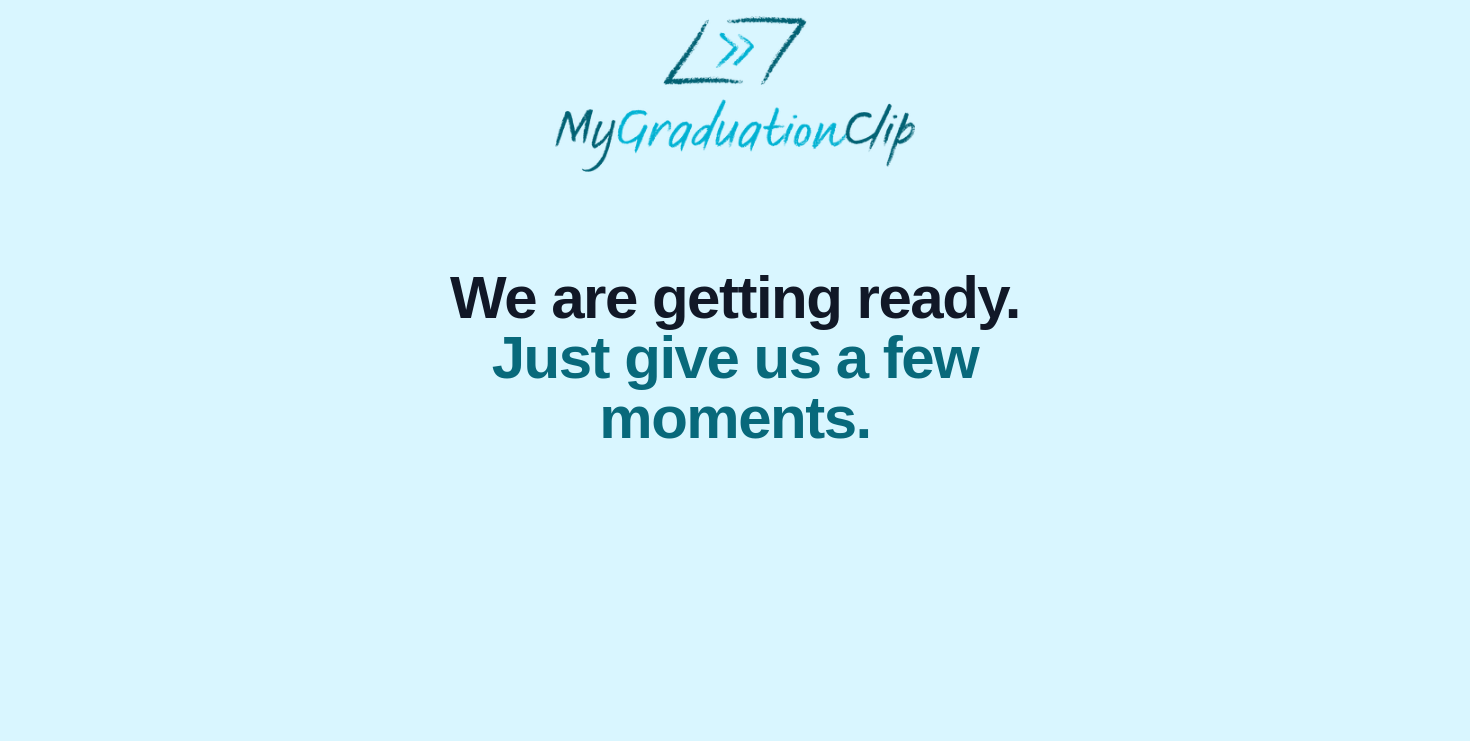 scroll, scrollTop: 0, scrollLeft: 0, axis: both 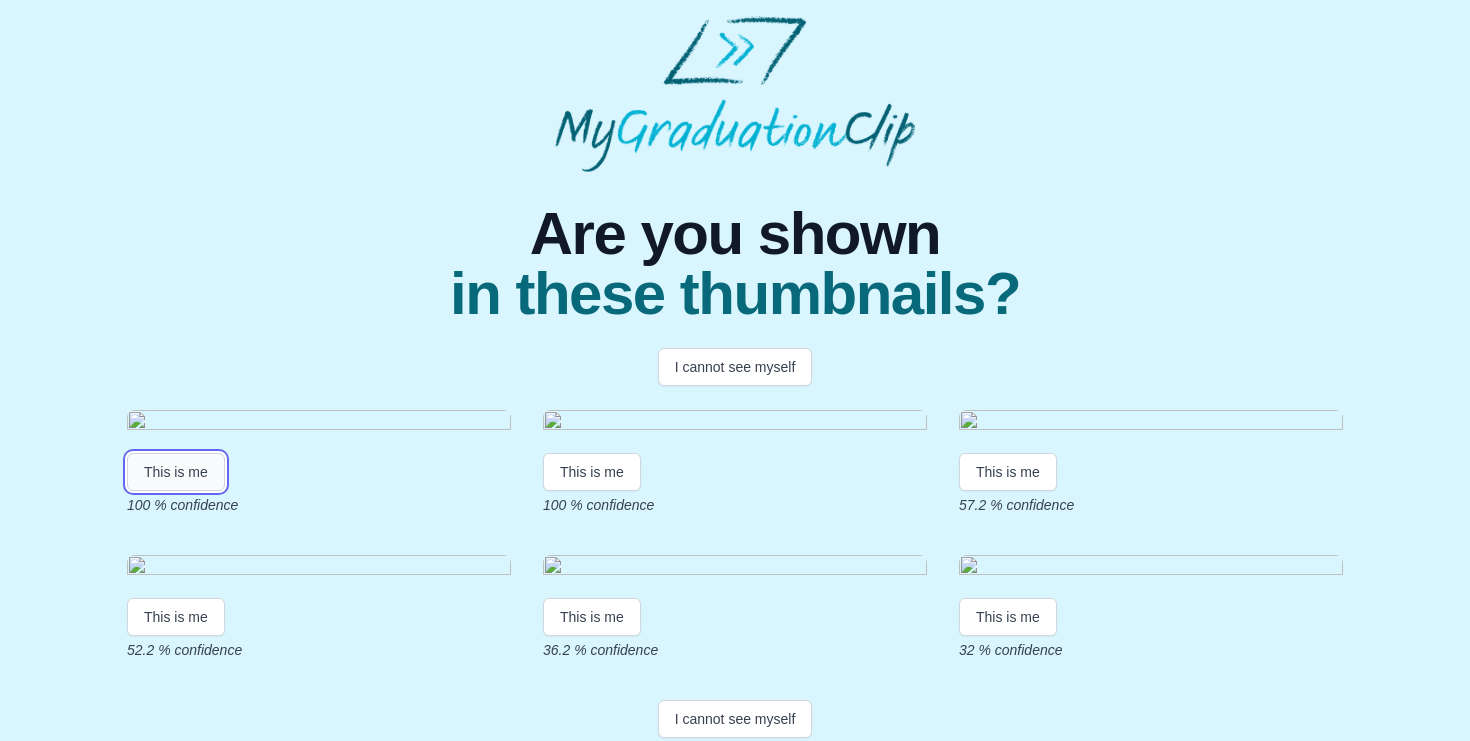 click on "This is me" at bounding box center [176, 472] 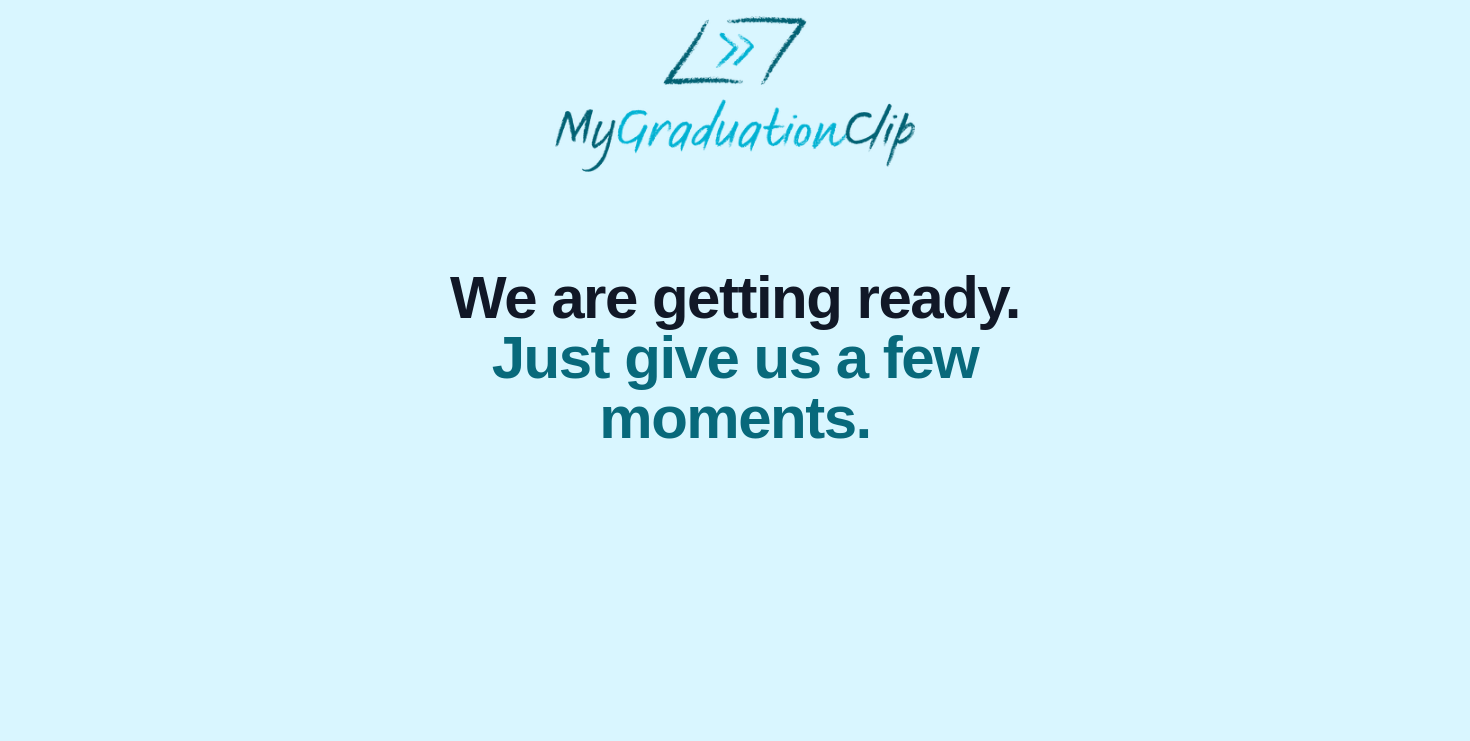 scroll, scrollTop: 0, scrollLeft: 0, axis: both 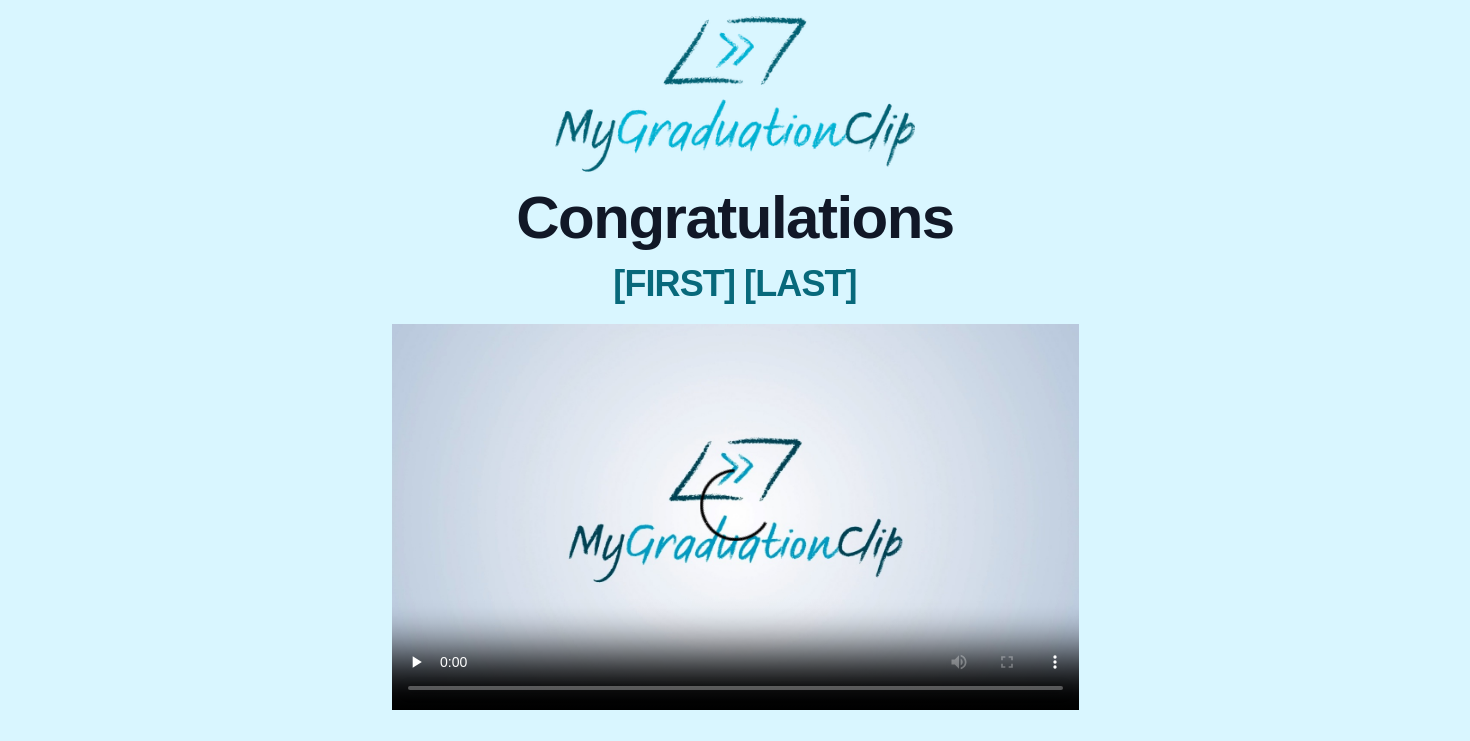 type 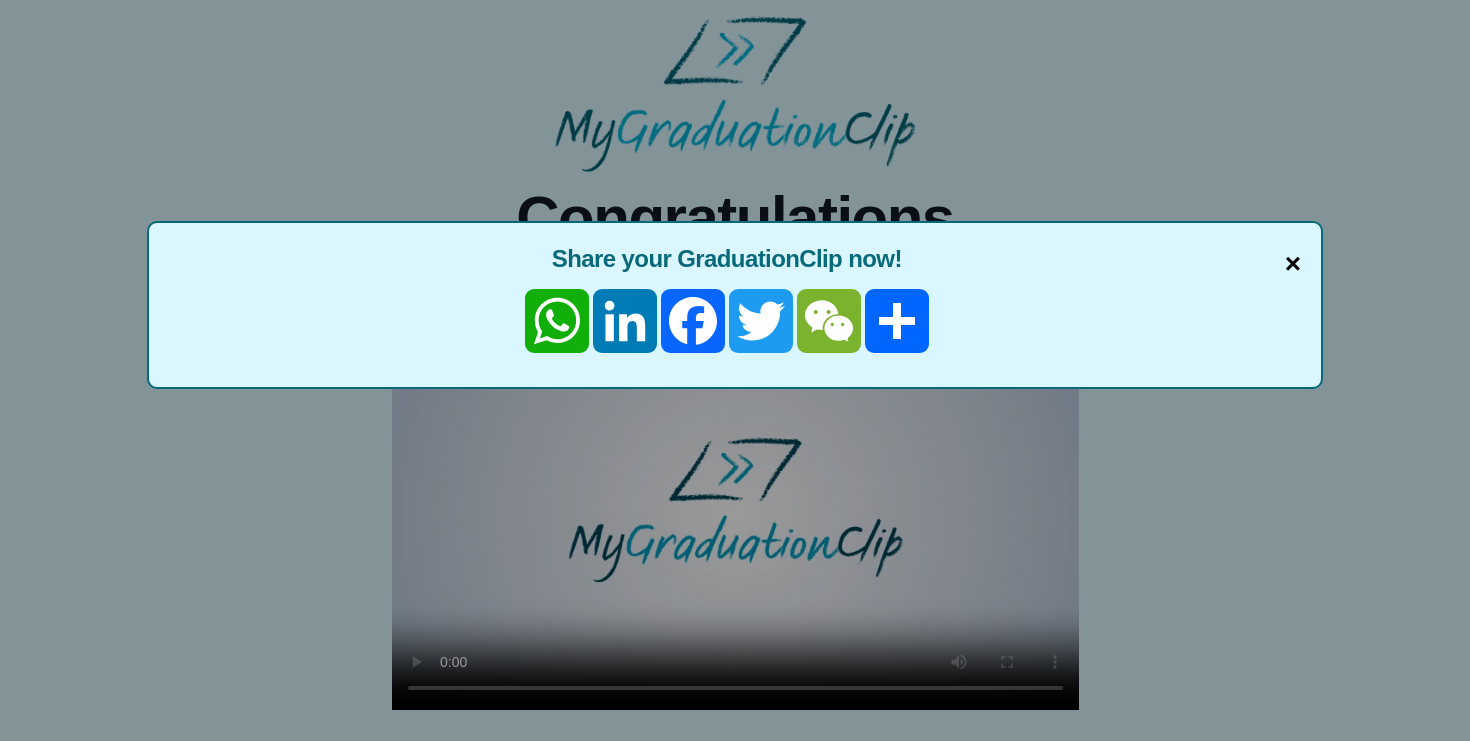 click on "×" at bounding box center (1293, 264) 